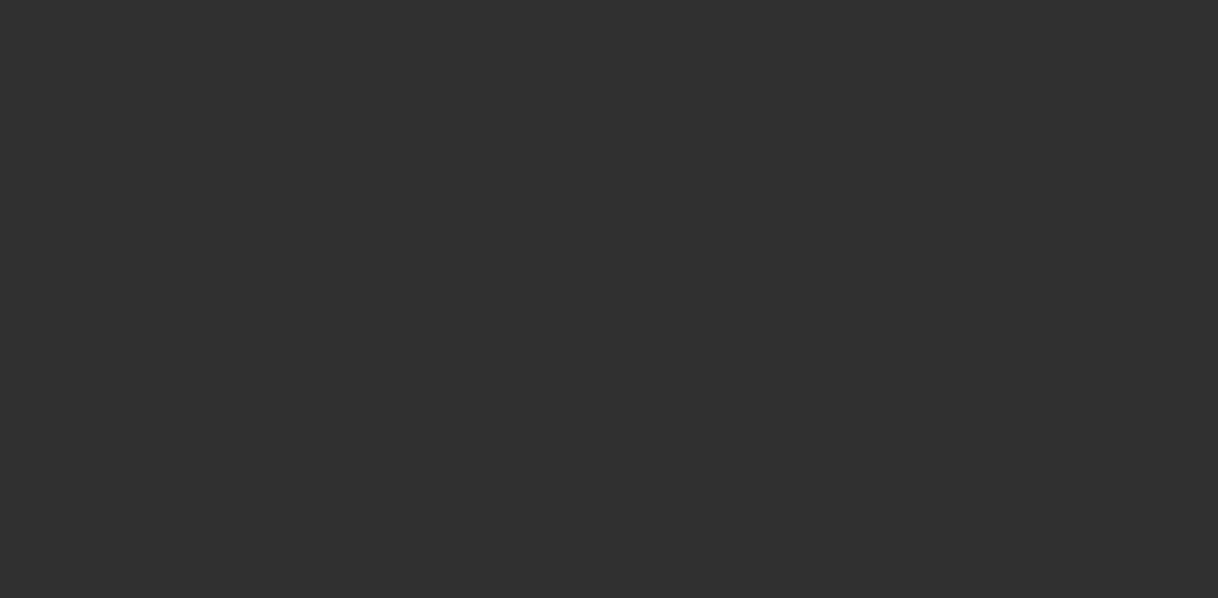 scroll, scrollTop: 0, scrollLeft: 0, axis: both 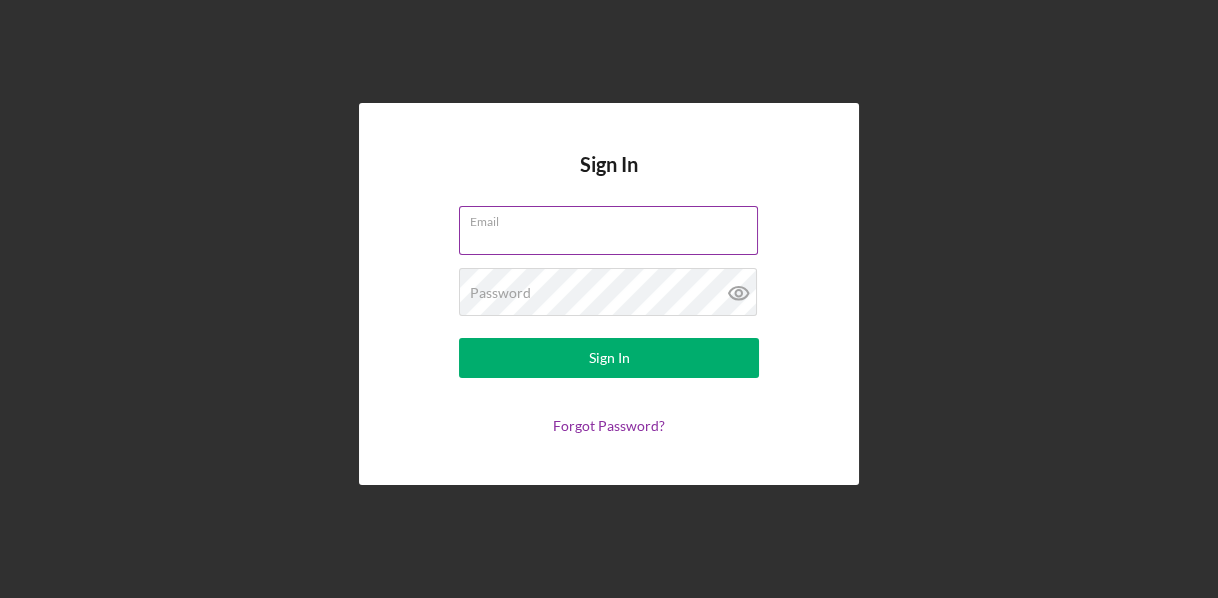 click on "Email" at bounding box center (608, 230) 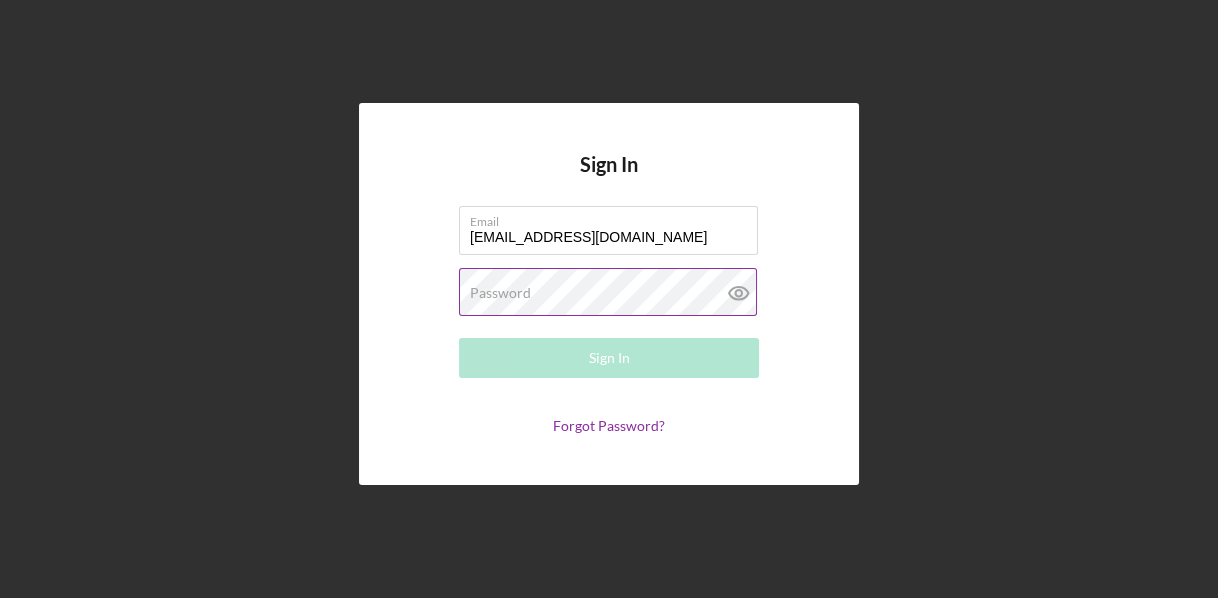 click on "Password" at bounding box center [500, 293] 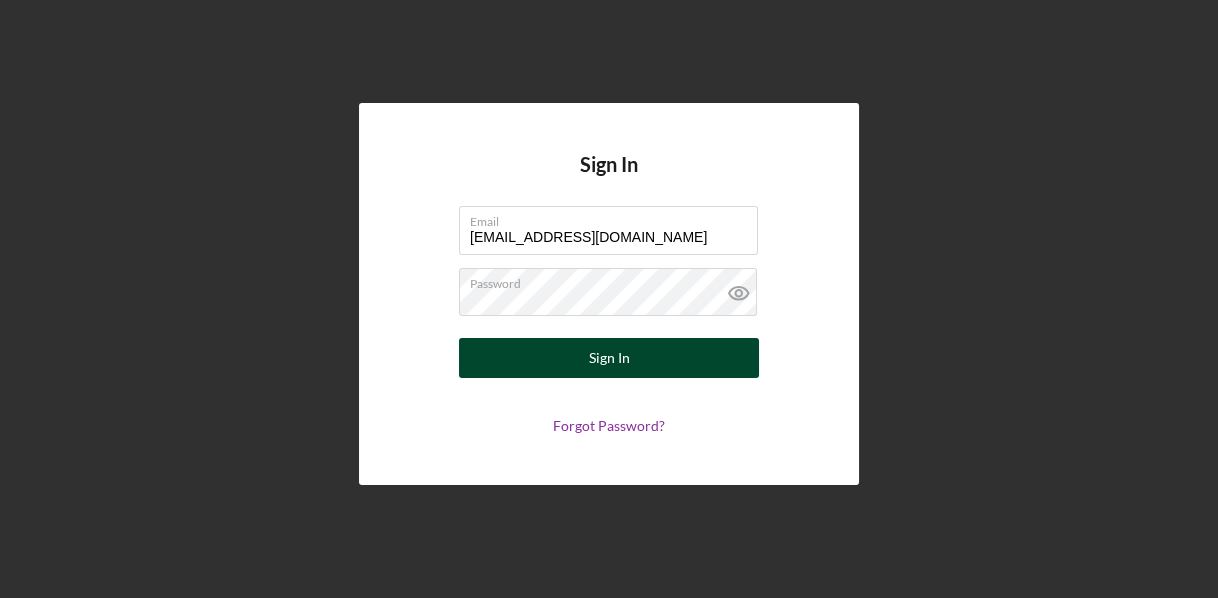 click on "Sign In" at bounding box center [609, 358] 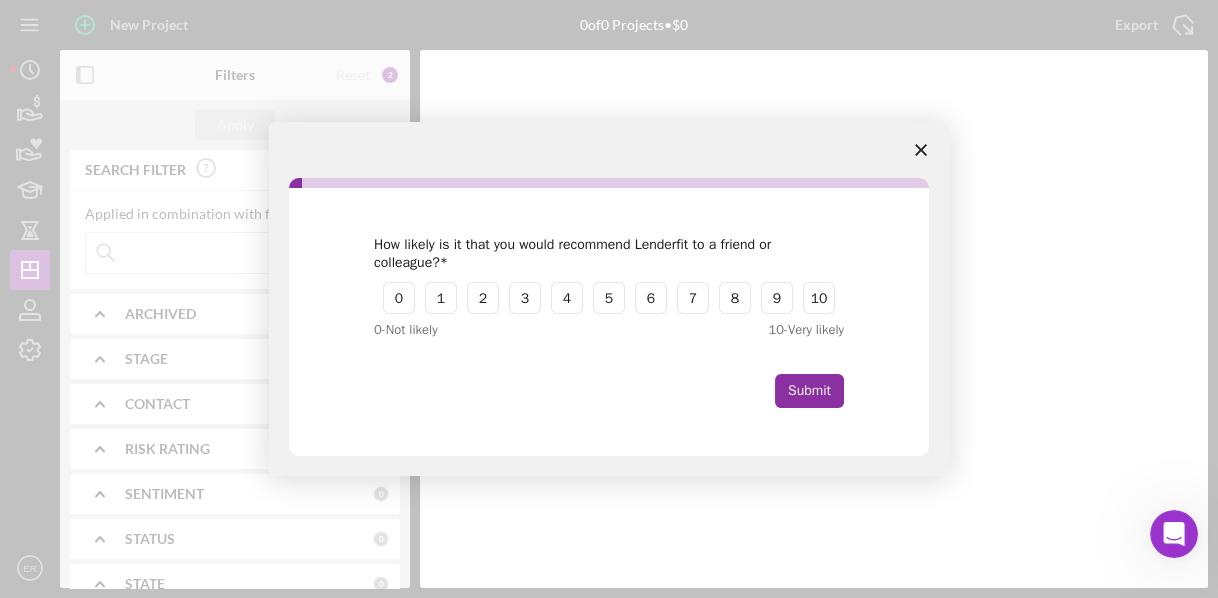 scroll, scrollTop: 0, scrollLeft: 0, axis: both 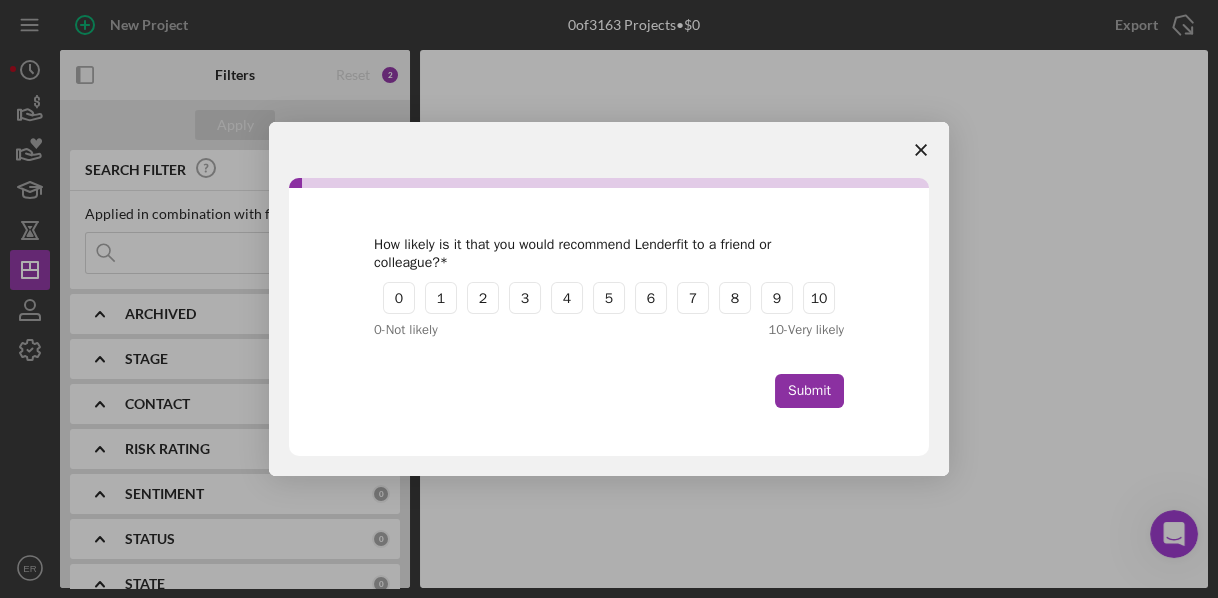 click 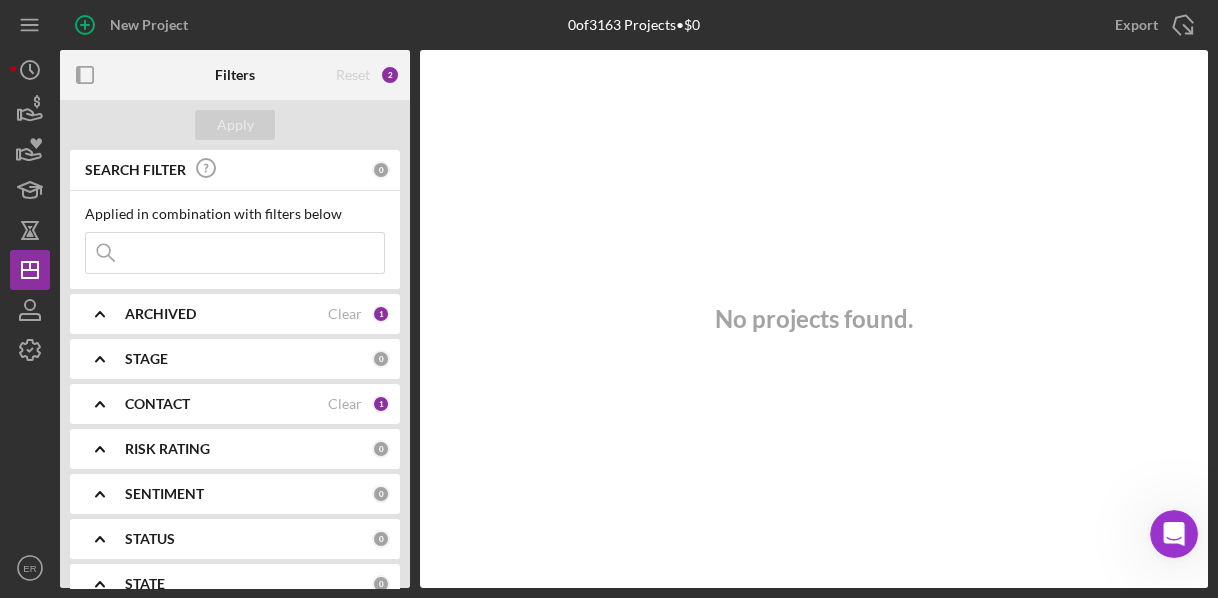 click on "ARCHIVED" at bounding box center [160, 314] 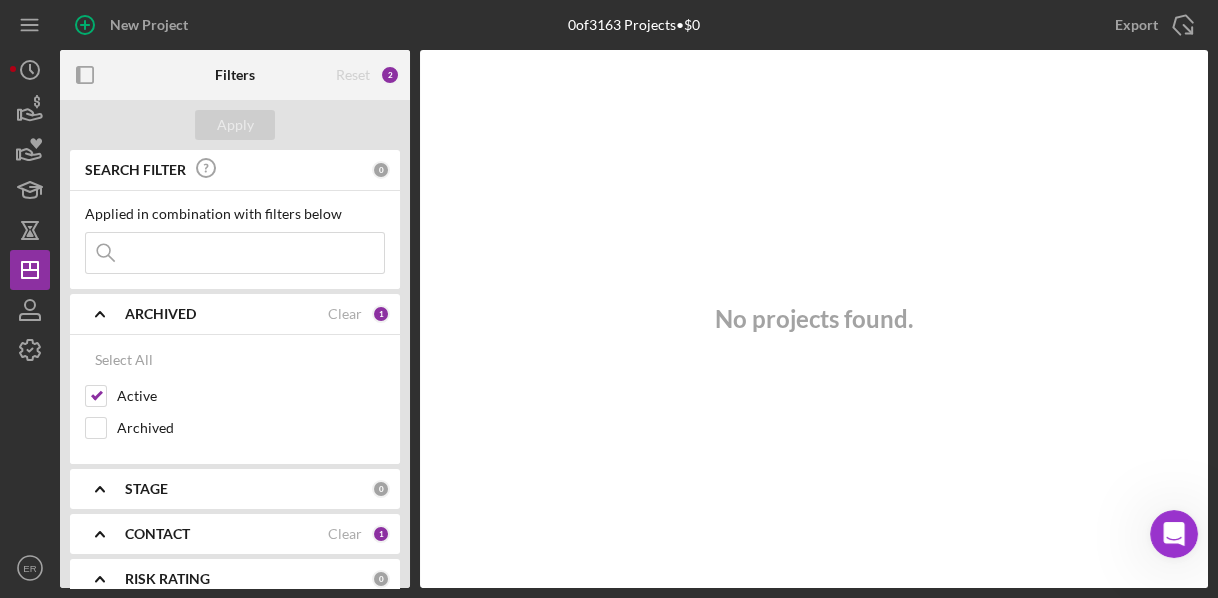 click on "CONTACT" at bounding box center [157, 534] 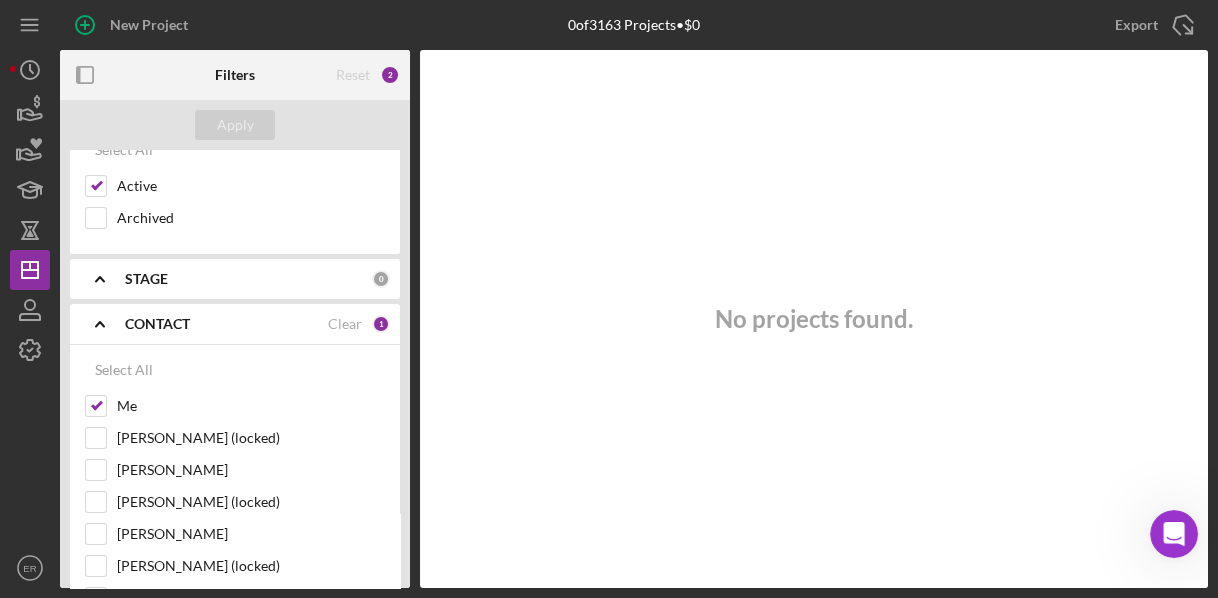 scroll, scrollTop: 208, scrollLeft: 0, axis: vertical 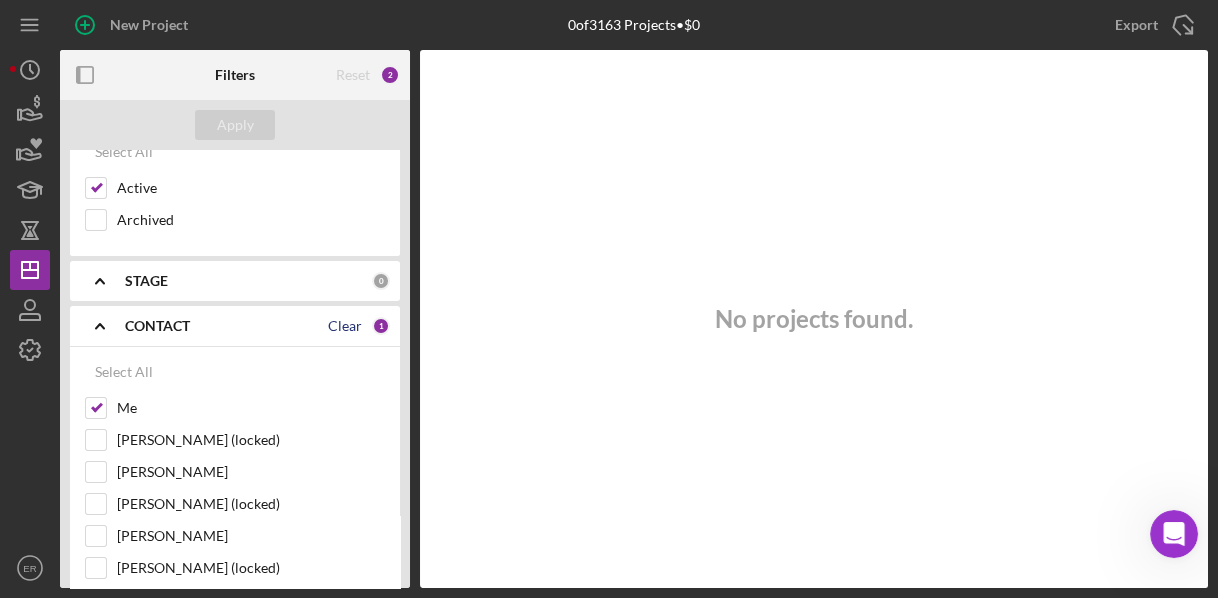 click on "Clear" at bounding box center (345, 326) 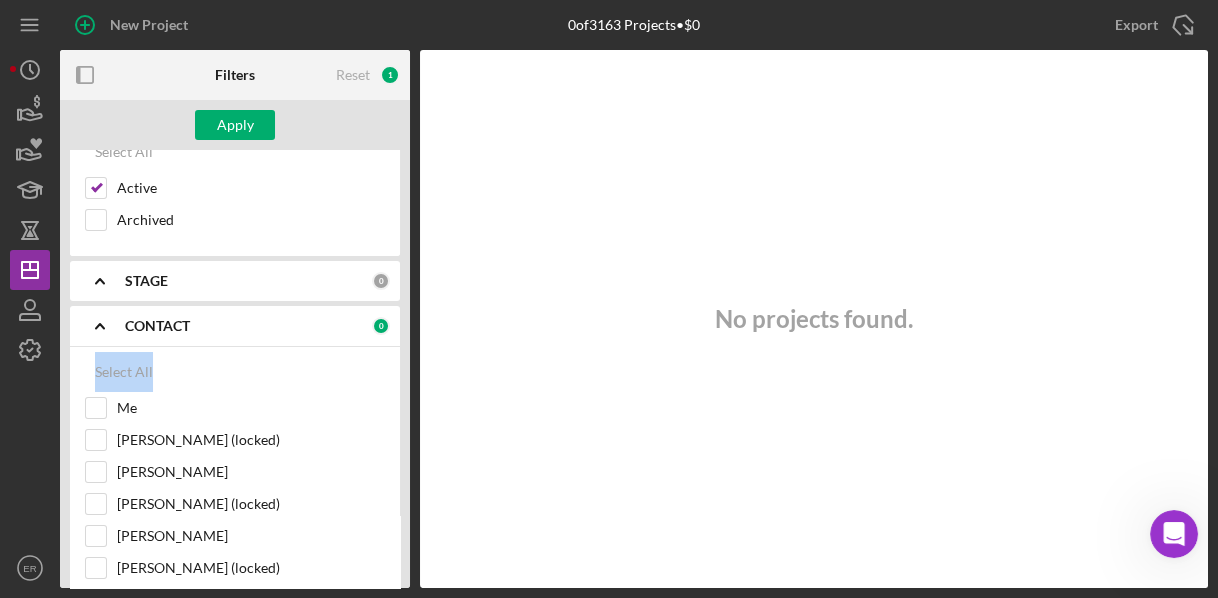 drag, startPoint x: 410, startPoint y: 280, endPoint x: 400, endPoint y: 387, distance: 107.46627 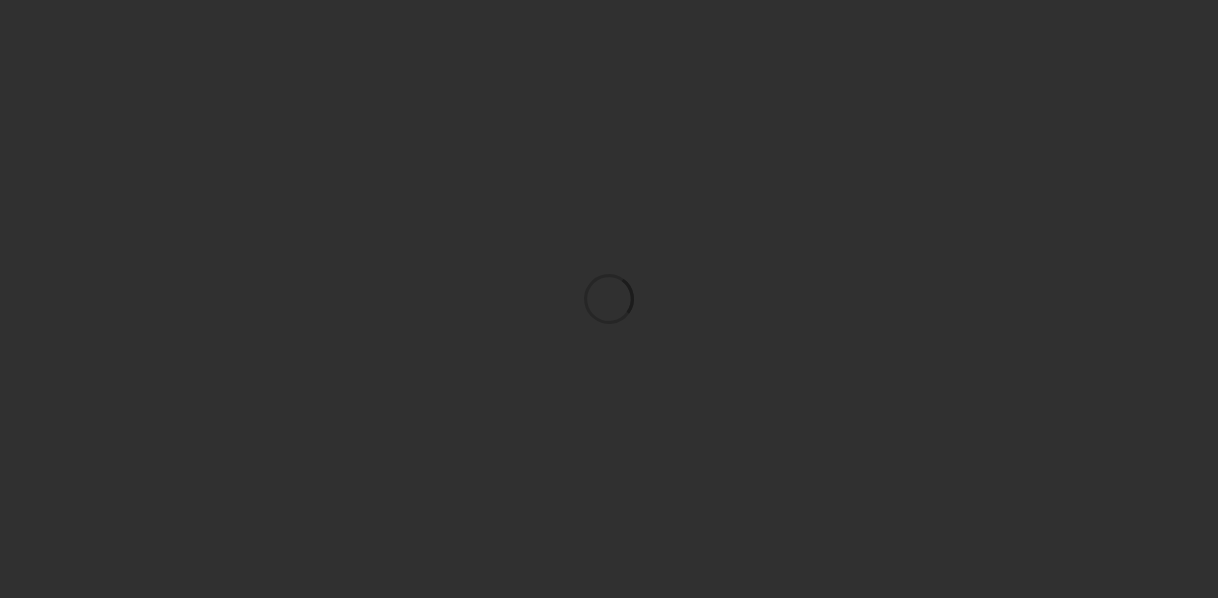 scroll, scrollTop: 0, scrollLeft: 0, axis: both 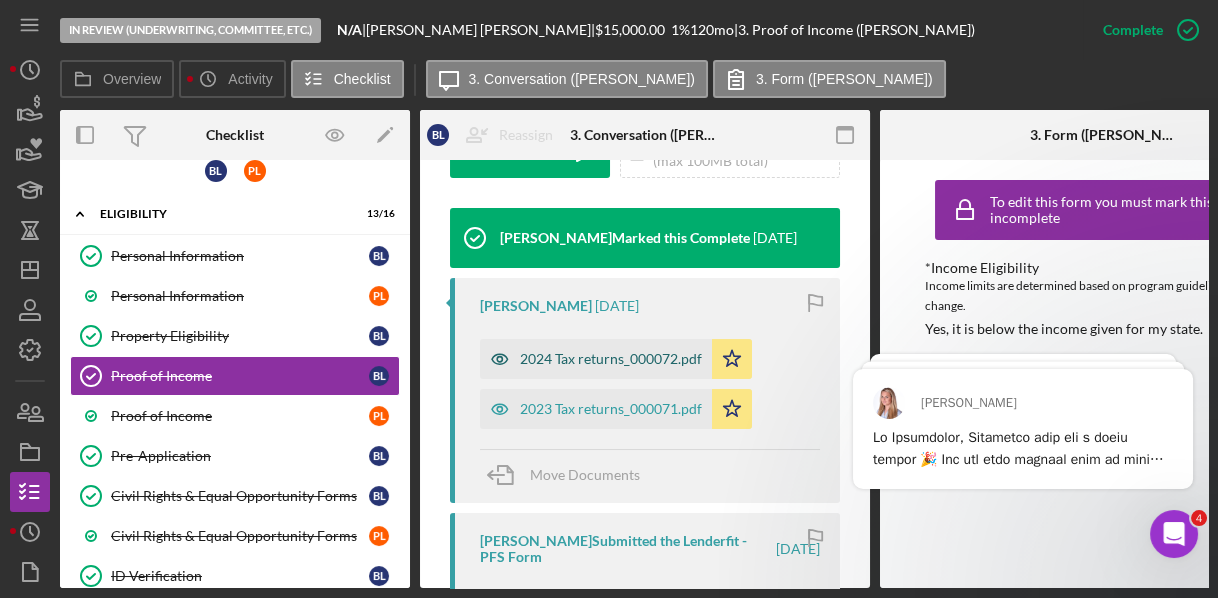 click on "2024 Tax returns_000072.pdf" at bounding box center [611, 359] 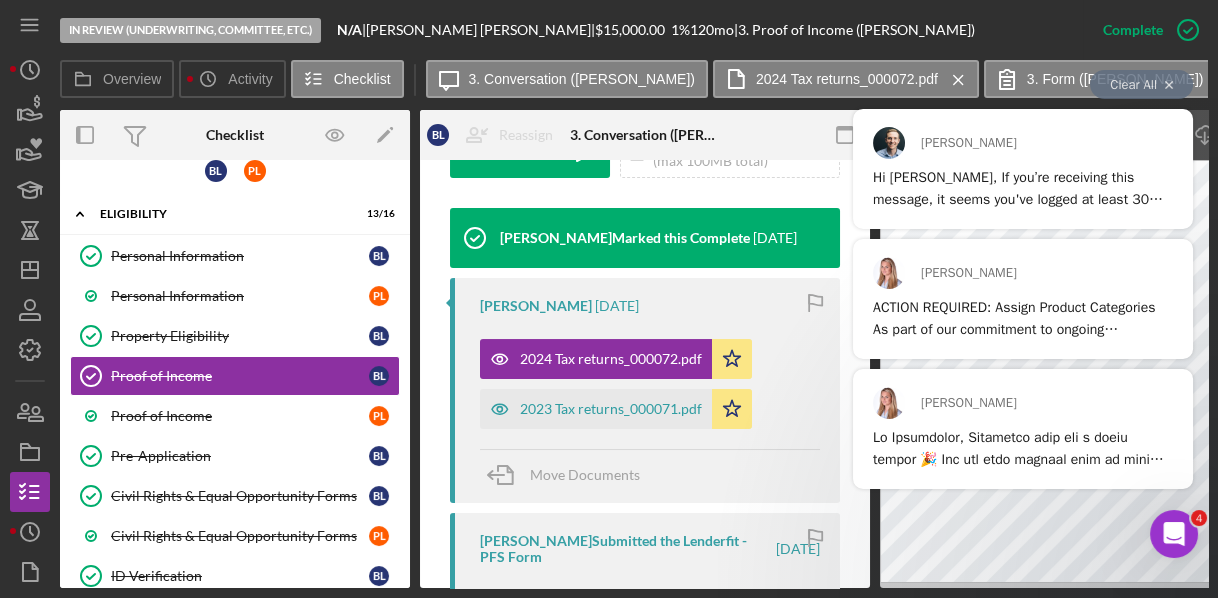 type 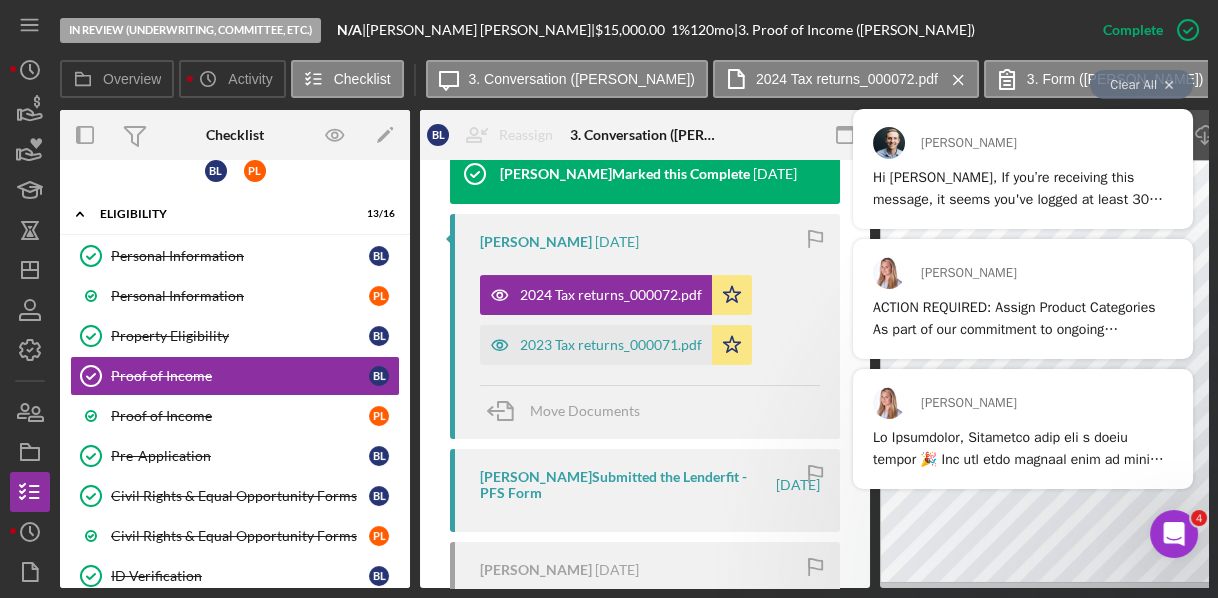 scroll, scrollTop: 737, scrollLeft: 0, axis: vertical 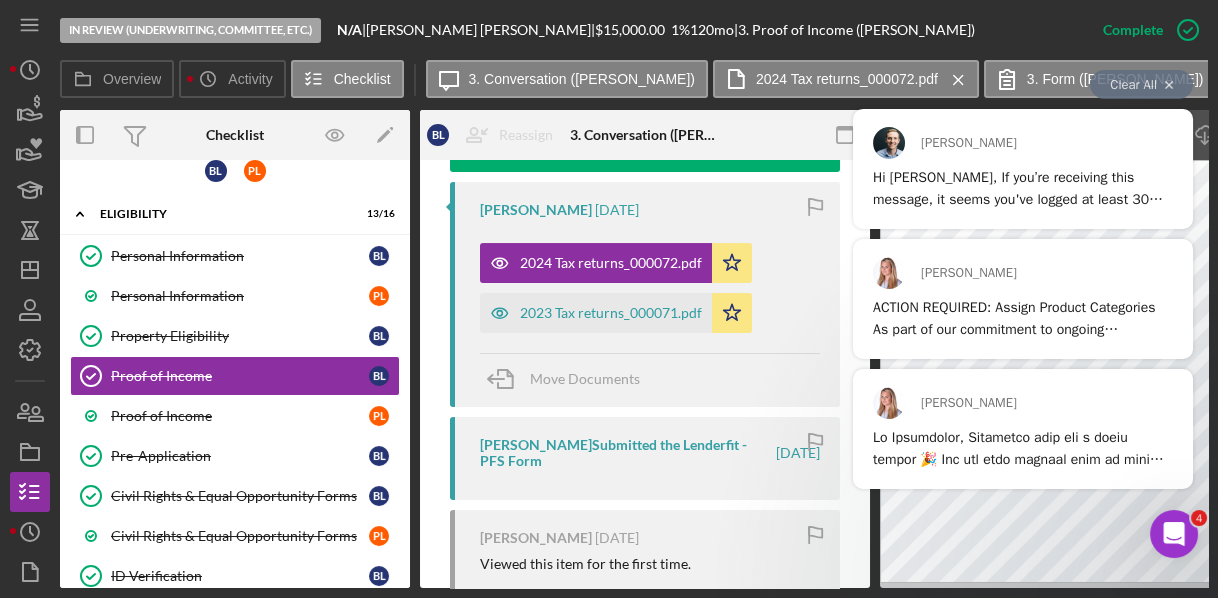 click on "[PERSON_NAME] ACTION REQUIRED: Assign Product Categories   As part of our commitment to ongoing innovation, you'll see more features tailored to Lenderfit's 4 use cases, including additional macro-organization settings for each use case! 1. Lending, 2. Grantmaking, 3. Technical Assistance, 4. Long-term reporting (outcome tracking) Please take a moment to ensure your product templates are properly categorized to take advantage of new features that have already been deployed. Marking the correct category takes roughly 10 seconds per product template, so if you have less than 5 product templates, you'll be done in less than a minute!  To experience the greatest benefit from these new features, we ask that you take time this week to ensure all product templates have been categorized correctly.   LINK: How To Update Product Categories" at bounding box center (1023, 299) 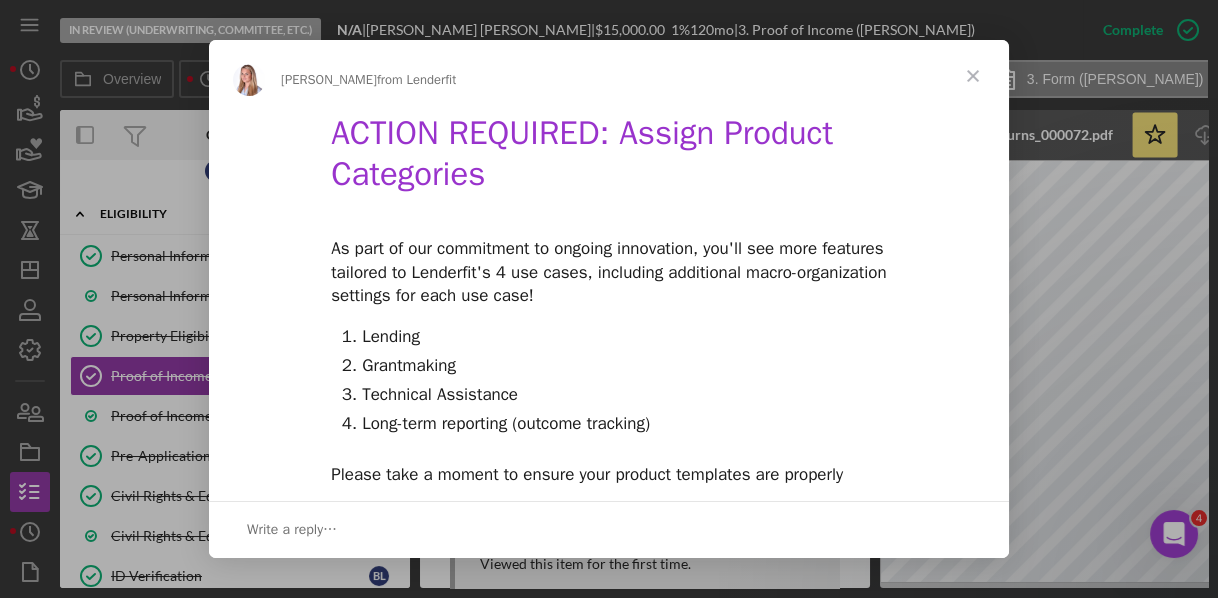 scroll, scrollTop: 0, scrollLeft: 0, axis: both 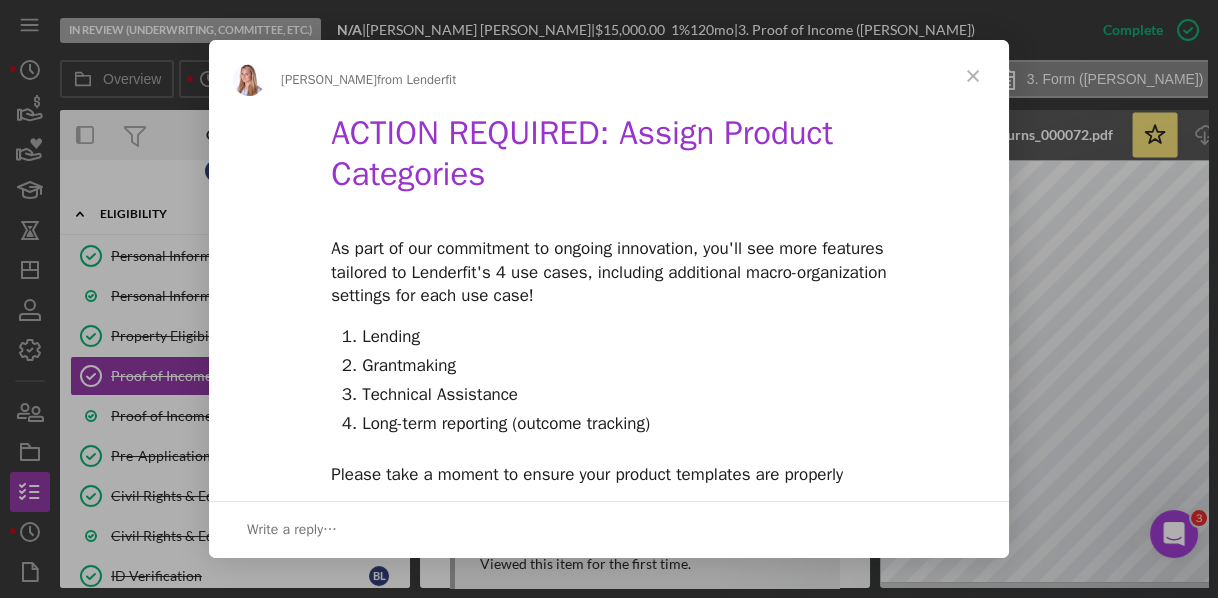 click at bounding box center [973, 76] 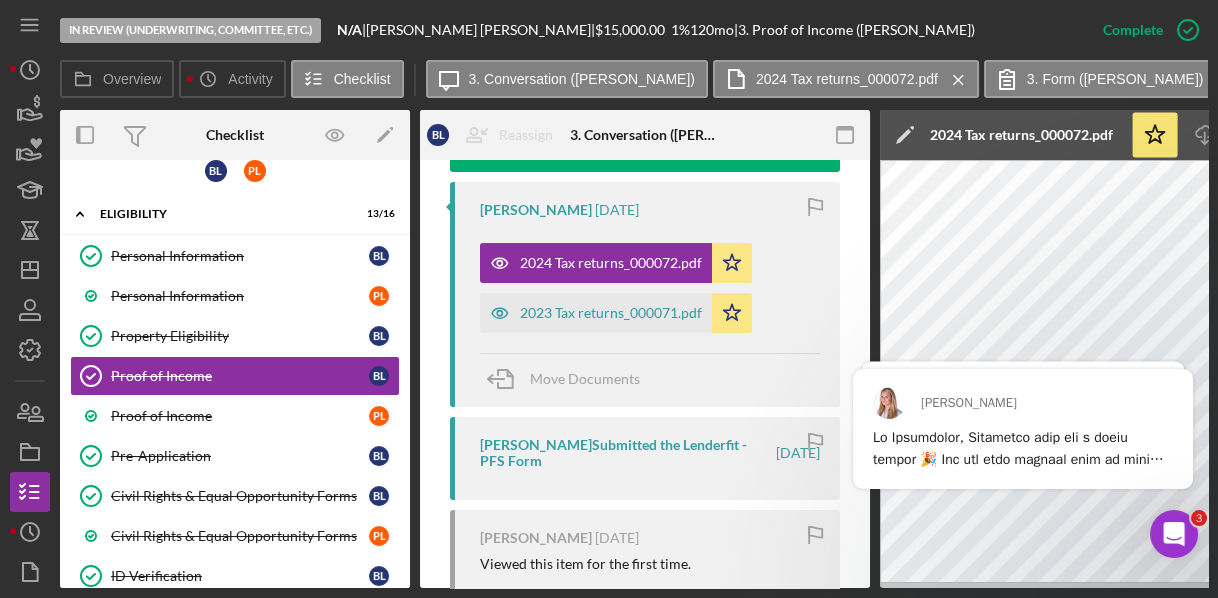 scroll, scrollTop: 0, scrollLeft: 0, axis: both 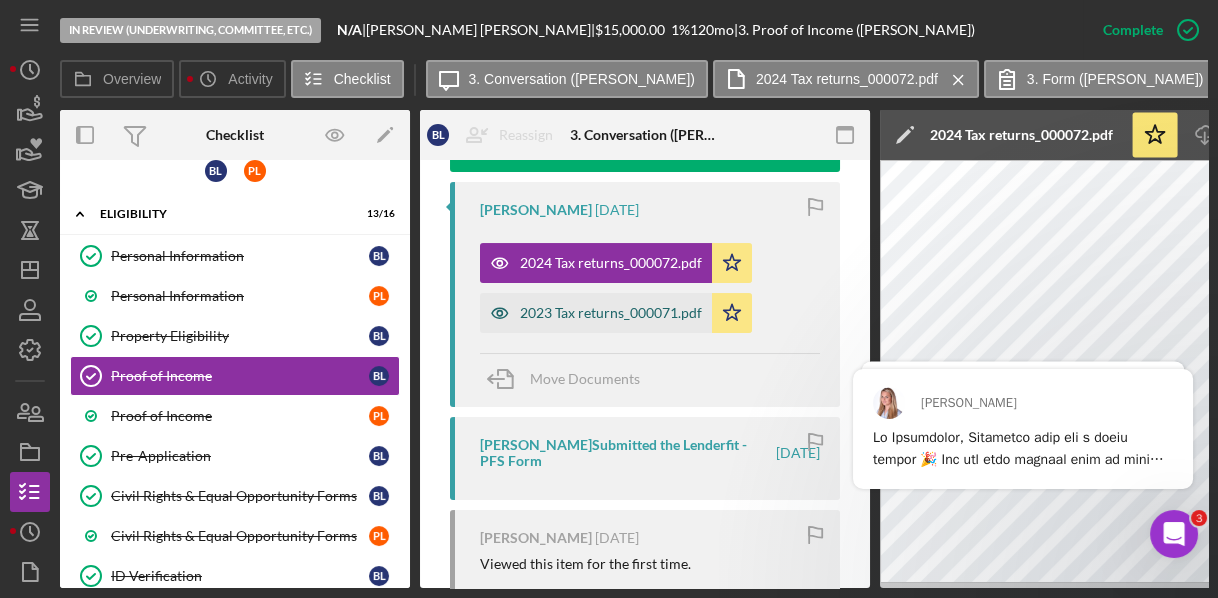 click on "2023 Tax returns_000071.pdf" at bounding box center (596, 313) 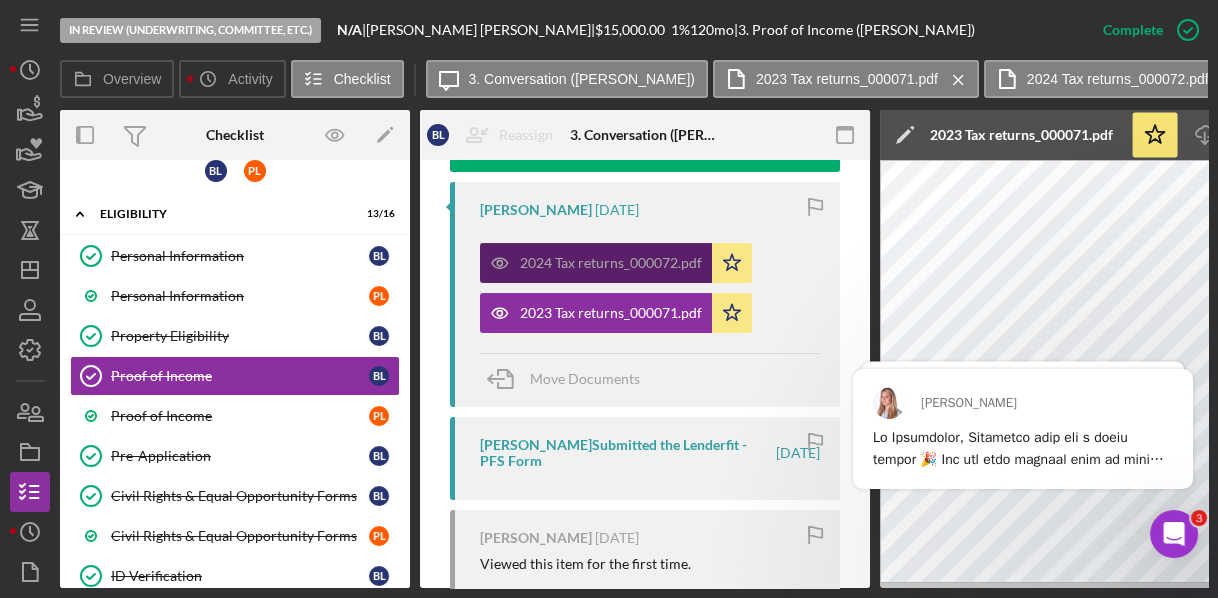 click on "2024 Tax returns_000072.pdf" at bounding box center (611, 263) 